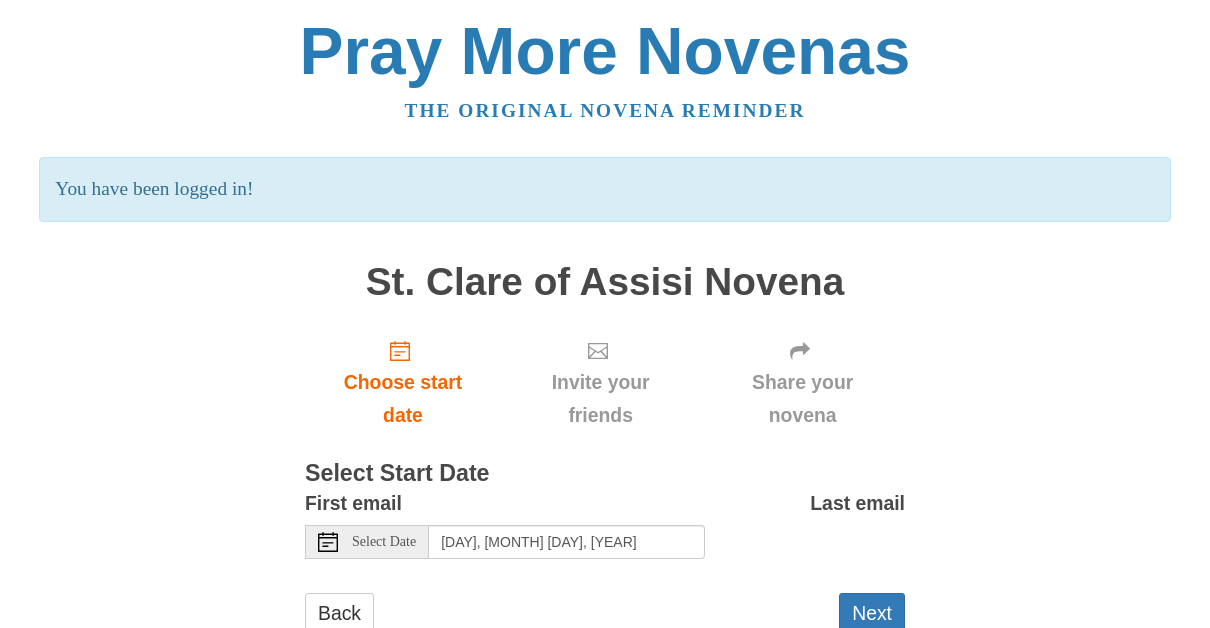 scroll, scrollTop: 0, scrollLeft: 0, axis: both 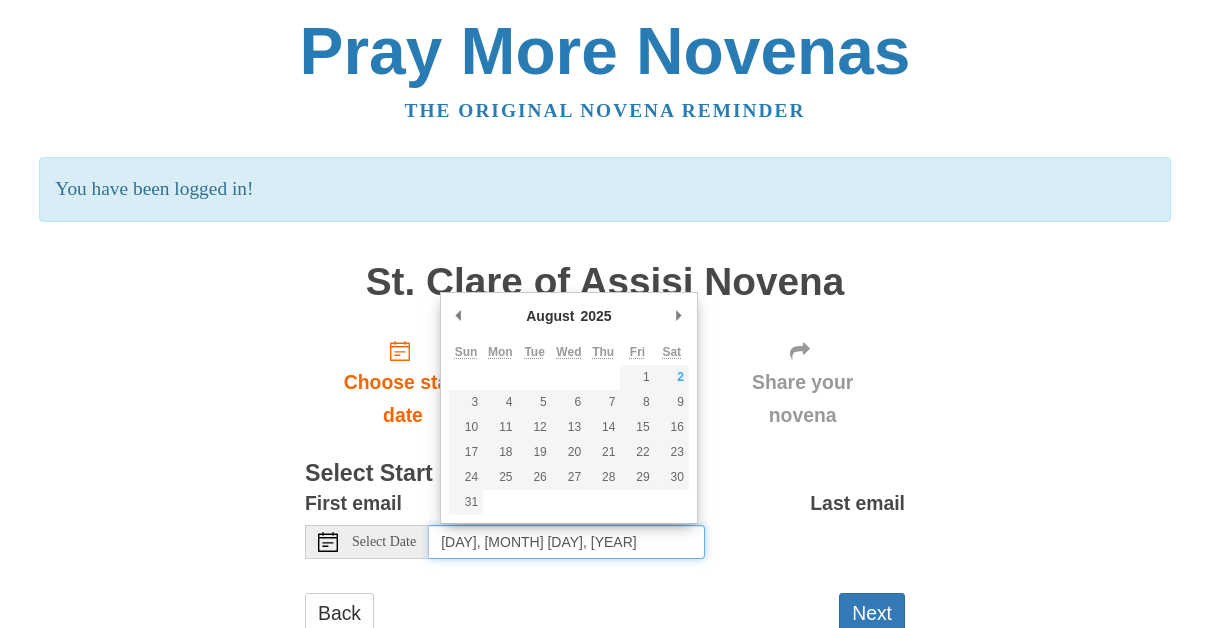 click on "[DAY], [MONTH] [DAY], [YEAR]" at bounding box center [567, 542] 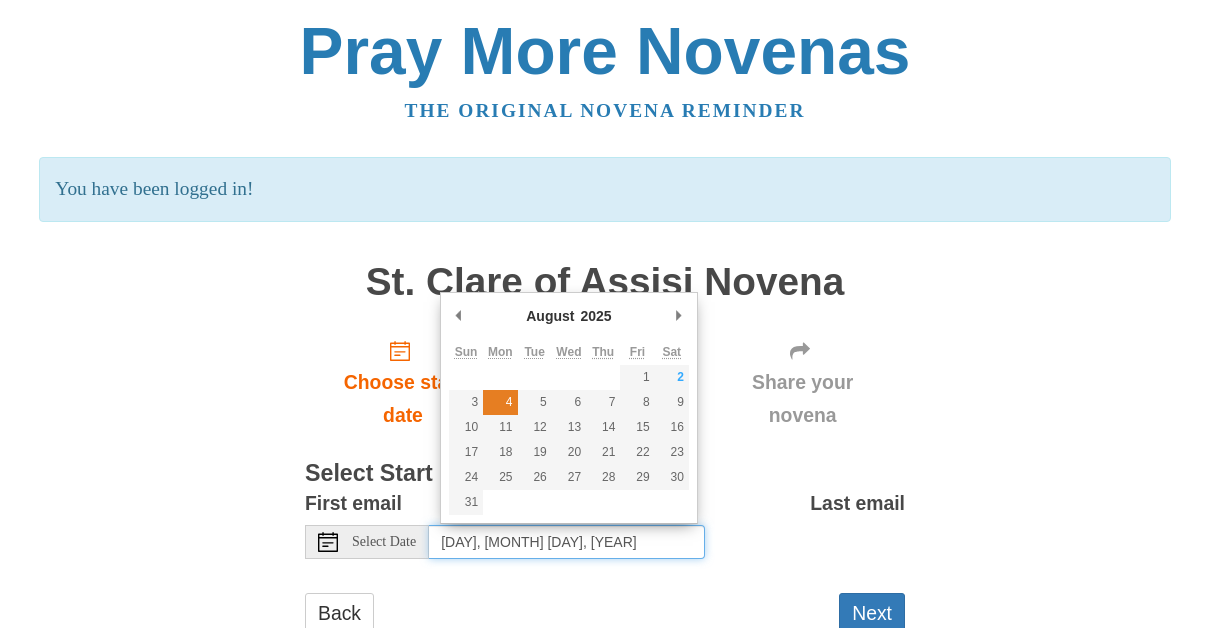 type on "[DAY], [MONTH] [DAY]" 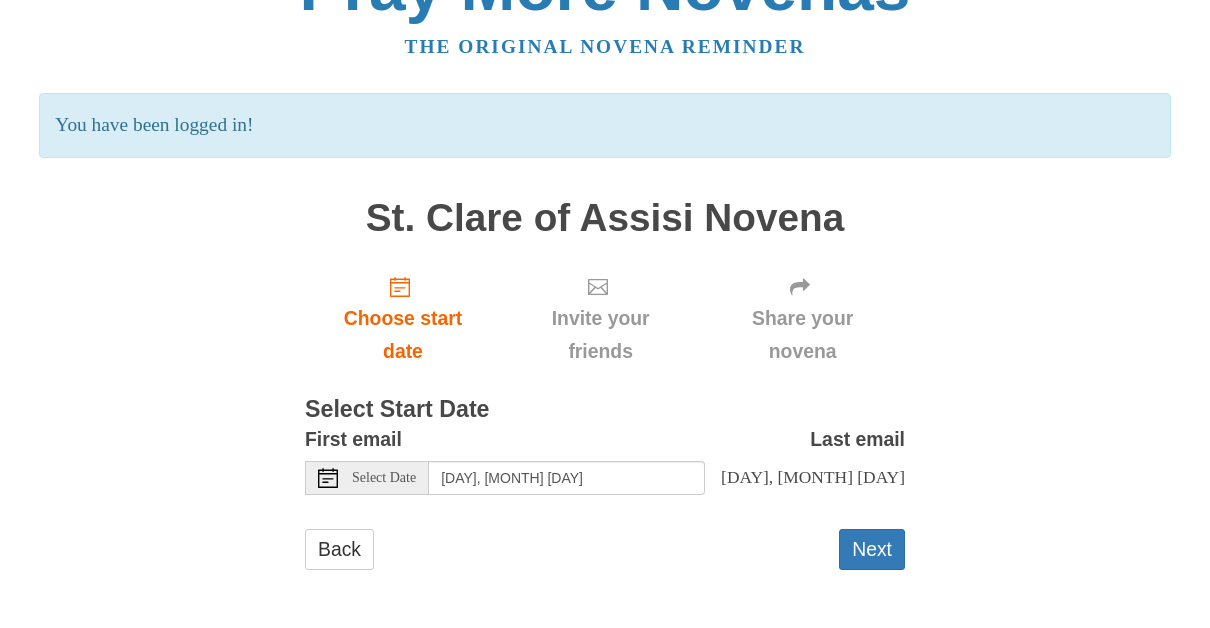 scroll, scrollTop: 83, scrollLeft: 0, axis: vertical 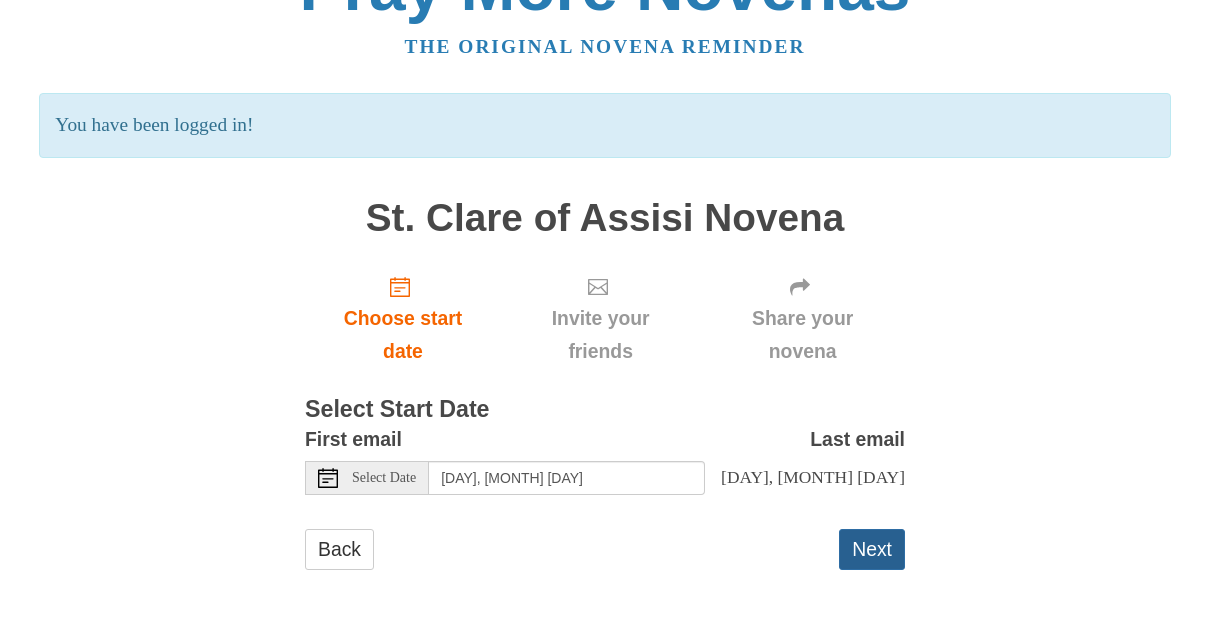 click on "Next" at bounding box center (872, 549) 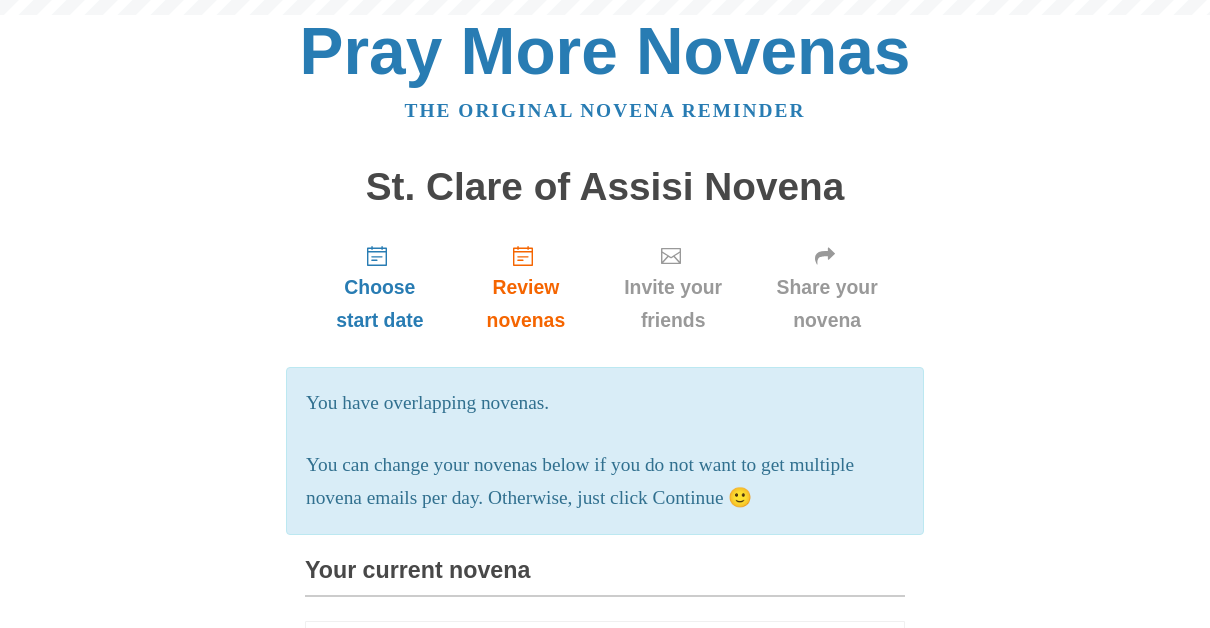 scroll, scrollTop: 0, scrollLeft: 0, axis: both 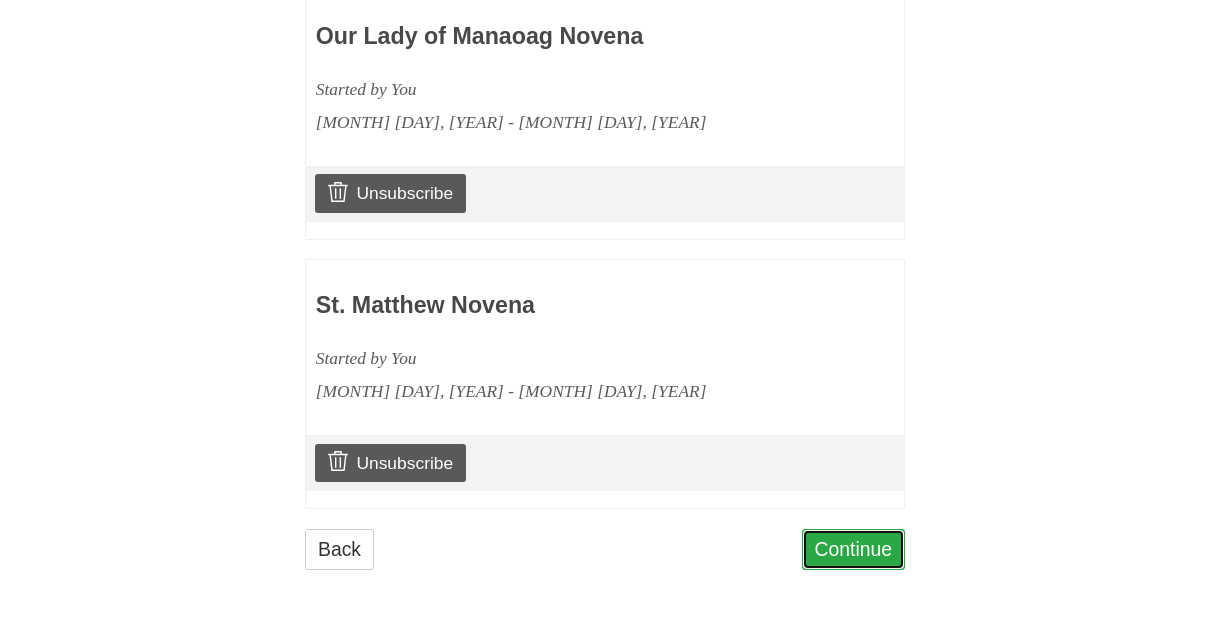 click on "Continue" at bounding box center [854, 549] 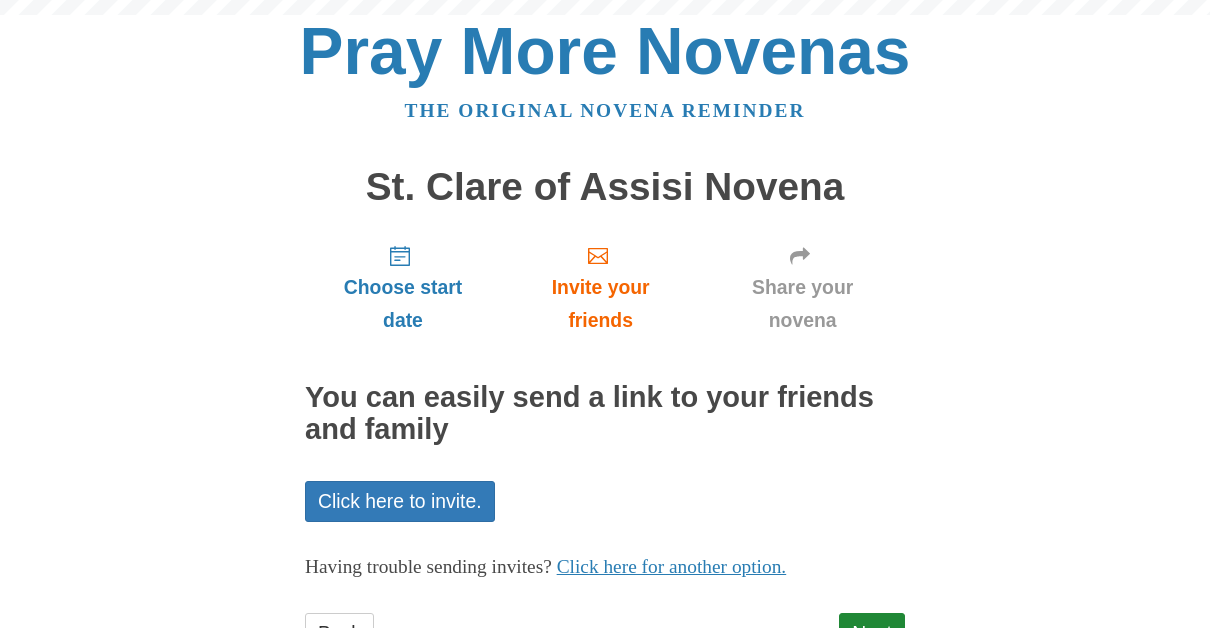 scroll, scrollTop: 0, scrollLeft: 0, axis: both 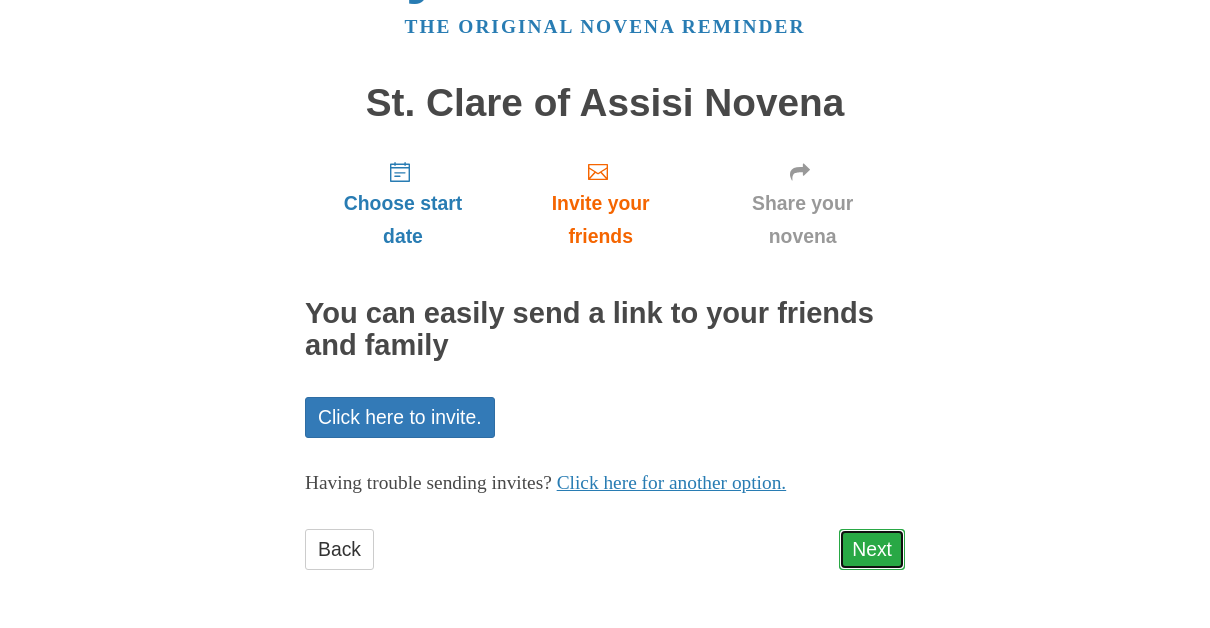 click on "Next" at bounding box center [872, 549] 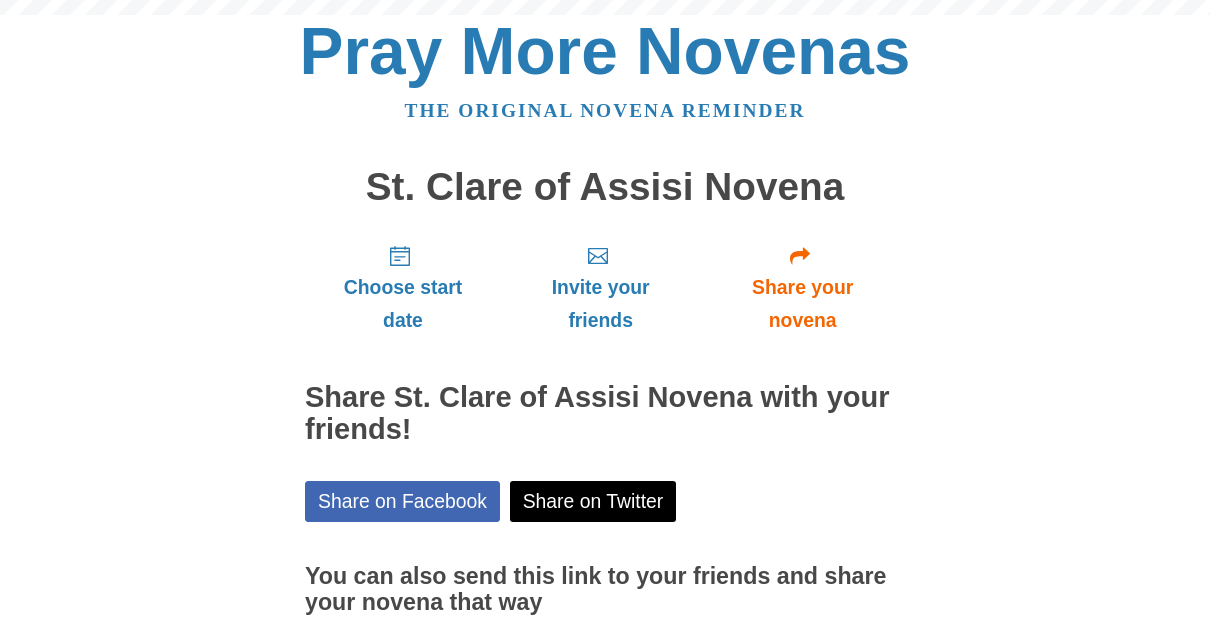 scroll, scrollTop: 0, scrollLeft: 0, axis: both 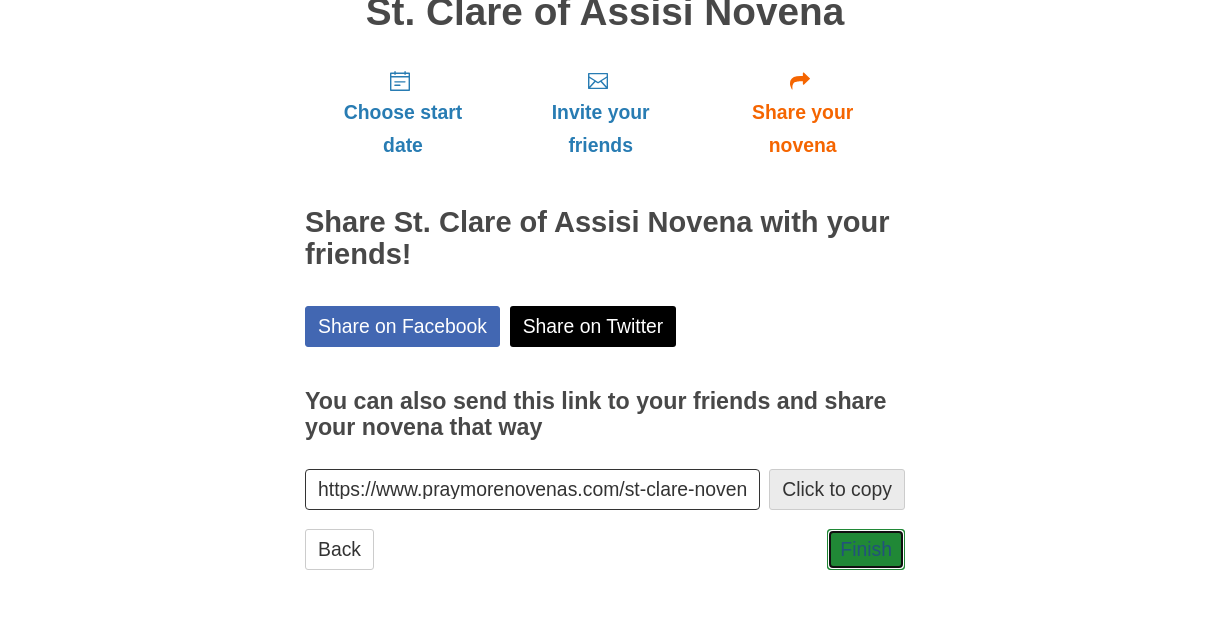 drag, startPoint x: 869, startPoint y: 543, endPoint x: 874, endPoint y: 508, distance: 35.35534 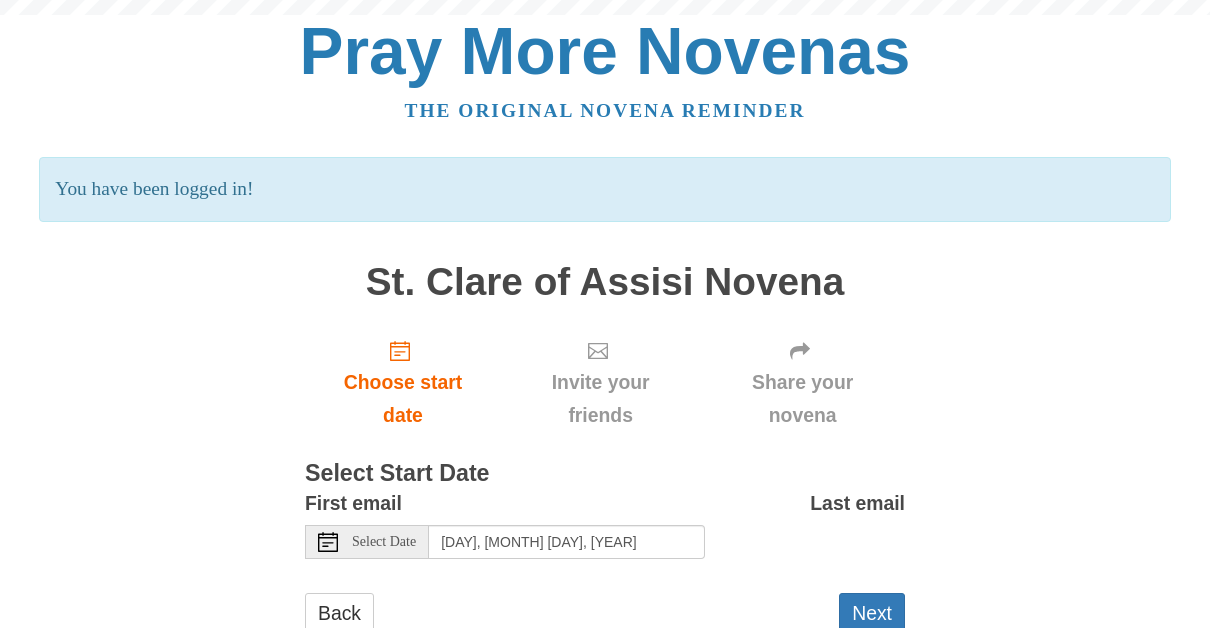 scroll, scrollTop: 0, scrollLeft: 0, axis: both 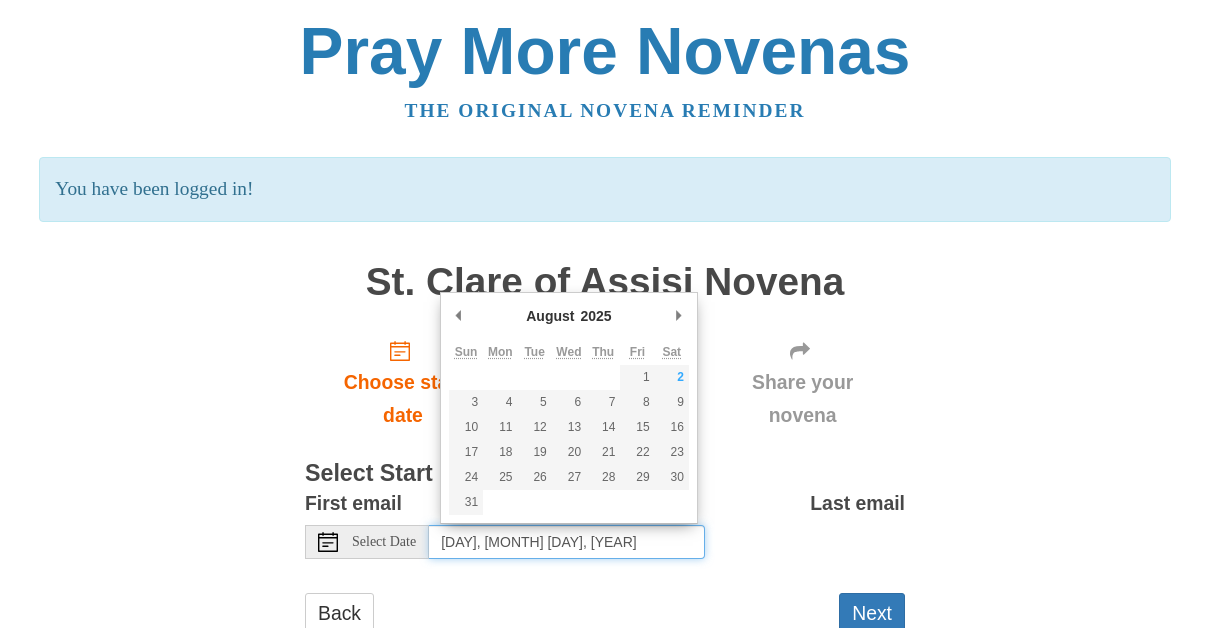 click on "Sunday, August 3rd, 2025" at bounding box center (567, 542) 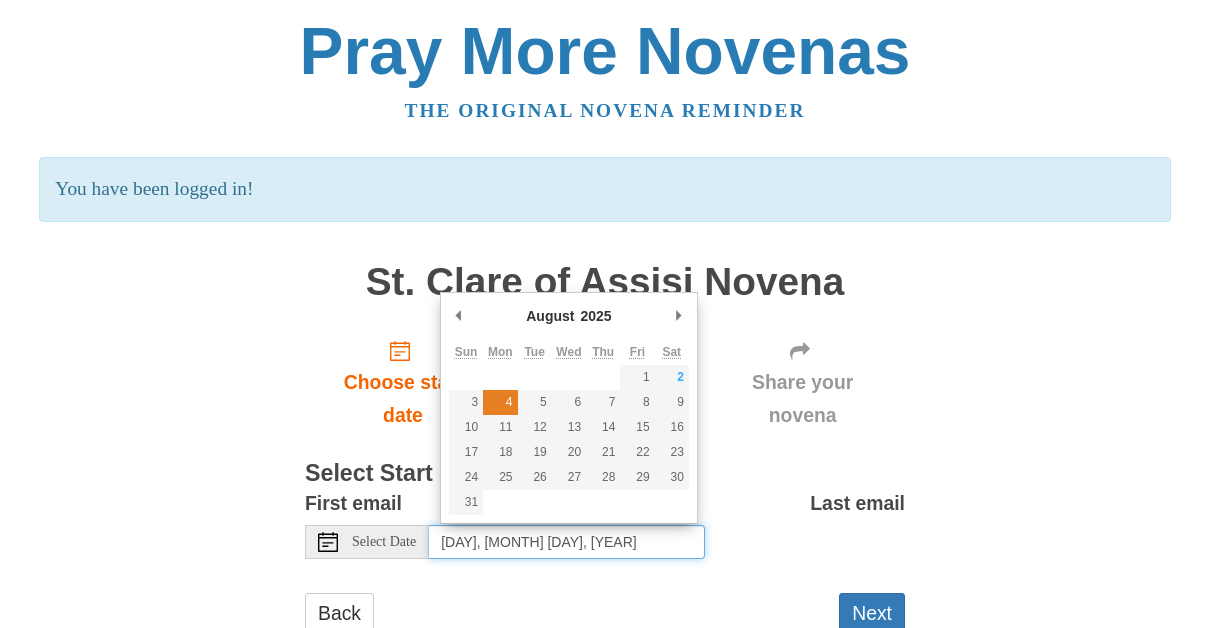type on "Monday, August 4th" 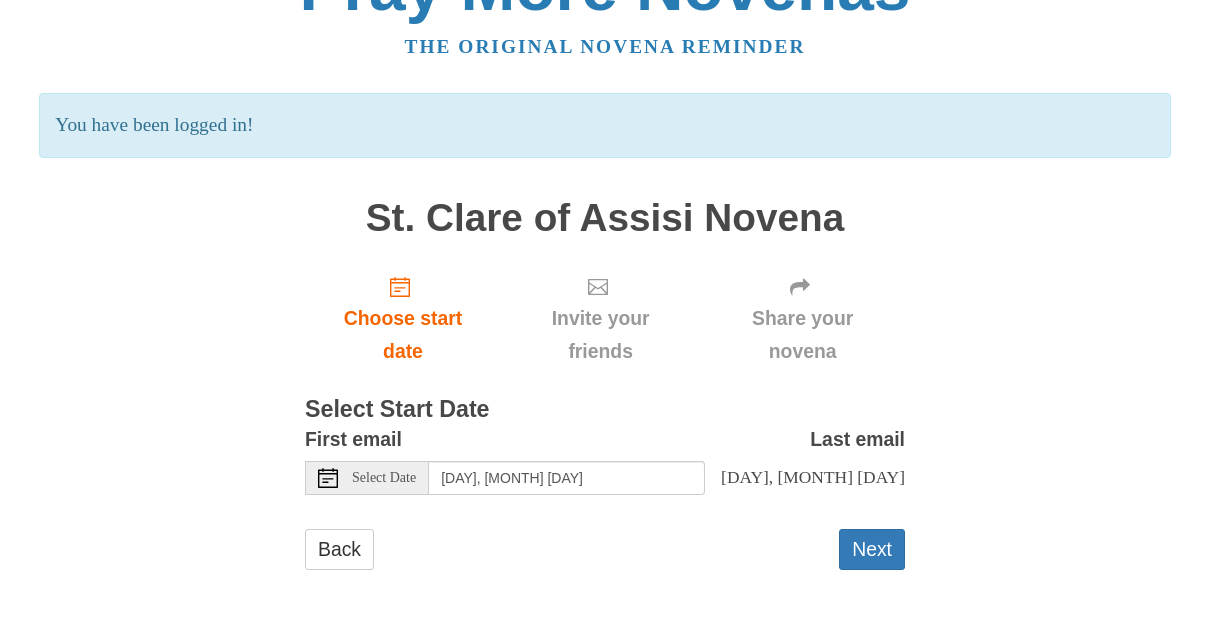 scroll, scrollTop: 83, scrollLeft: 0, axis: vertical 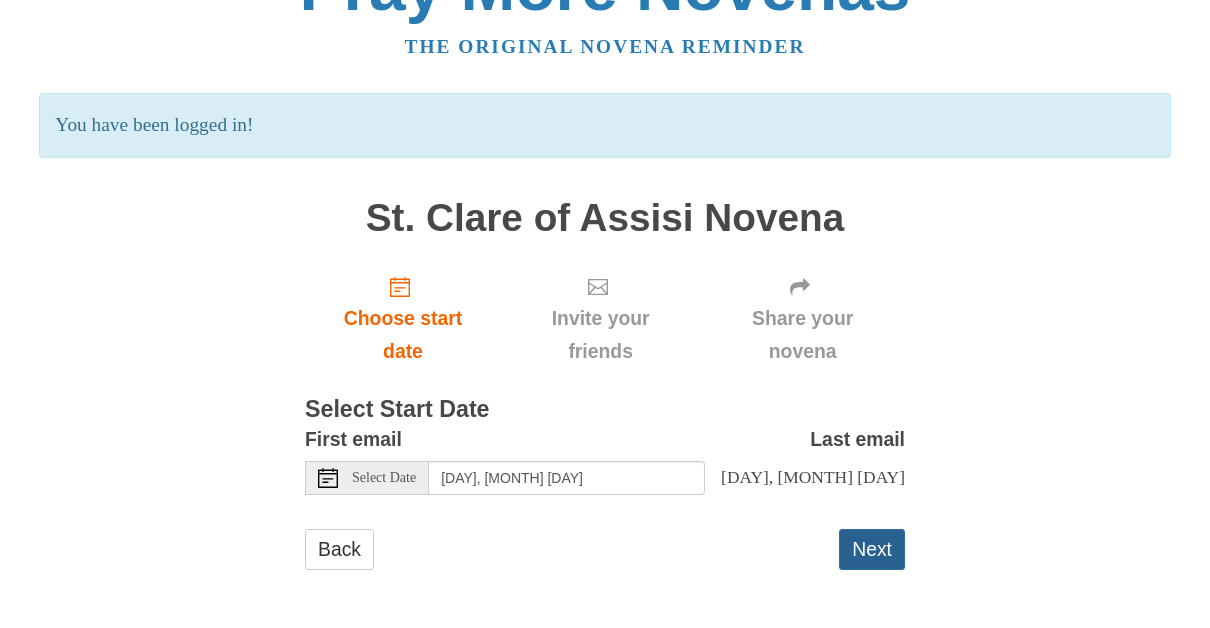 click on "Next" at bounding box center [872, 549] 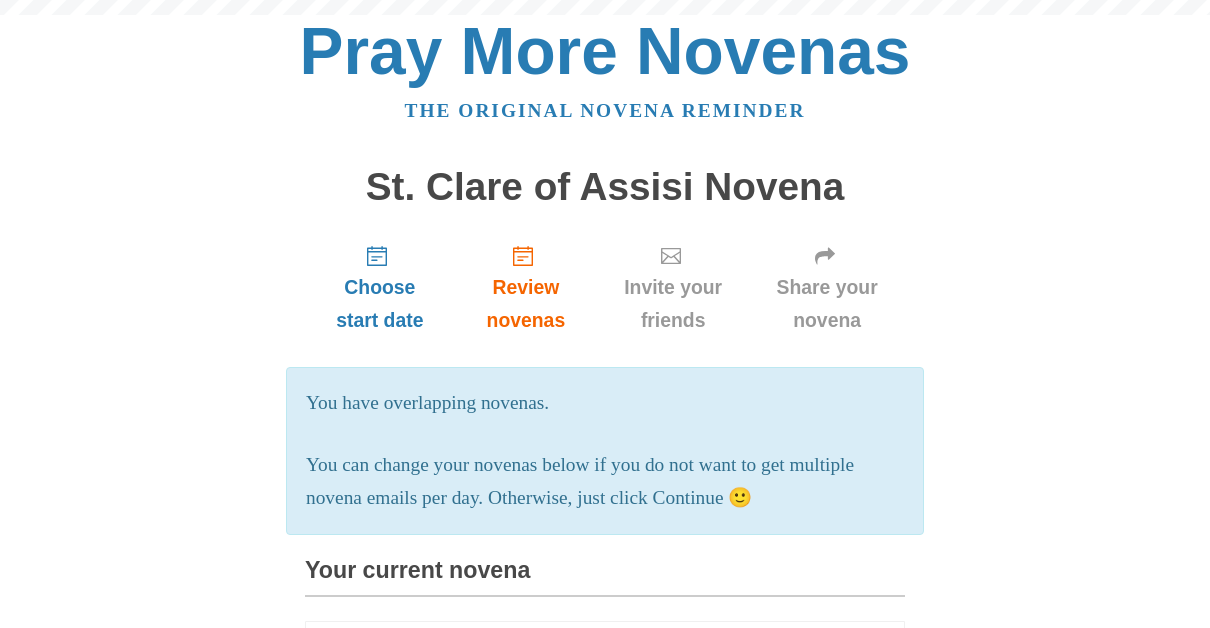 scroll, scrollTop: 0, scrollLeft: 0, axis: both 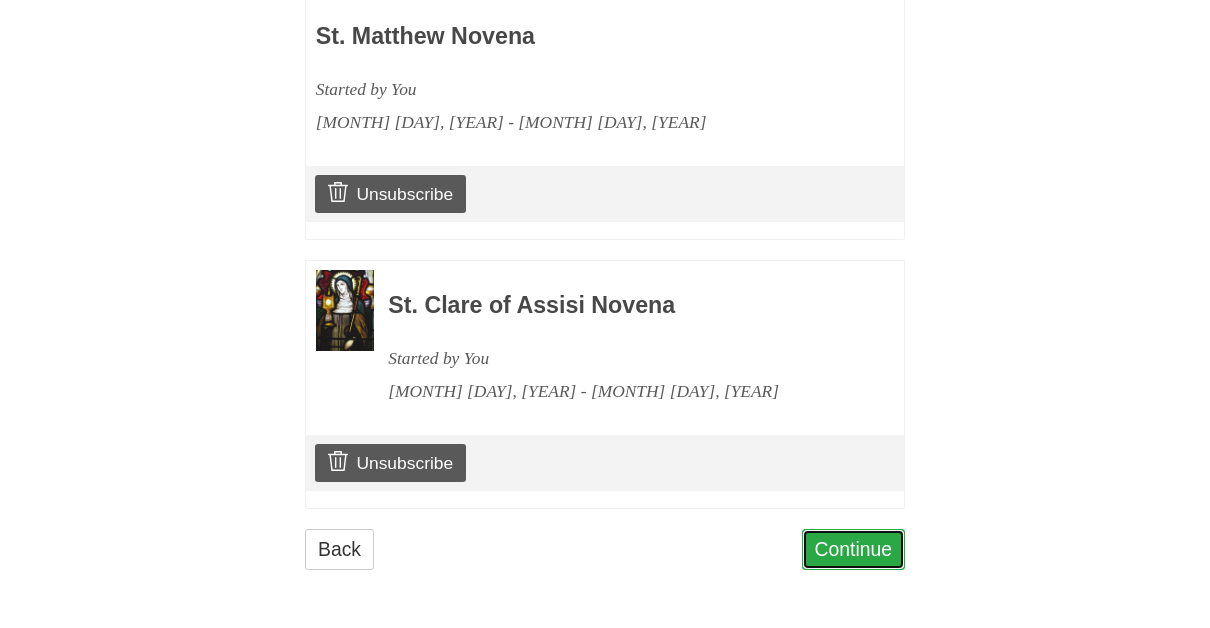 click on "Continue" at bounding box center (854, 549) 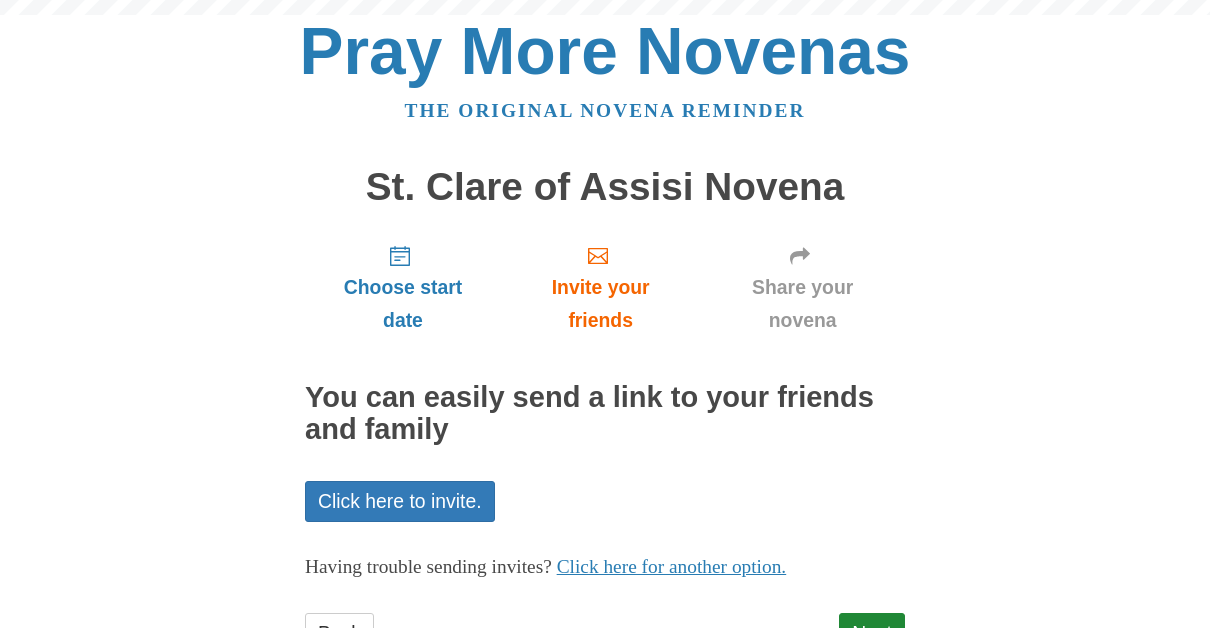 scroll, scrollTop: 0, scrollLeft: 0, axis: both 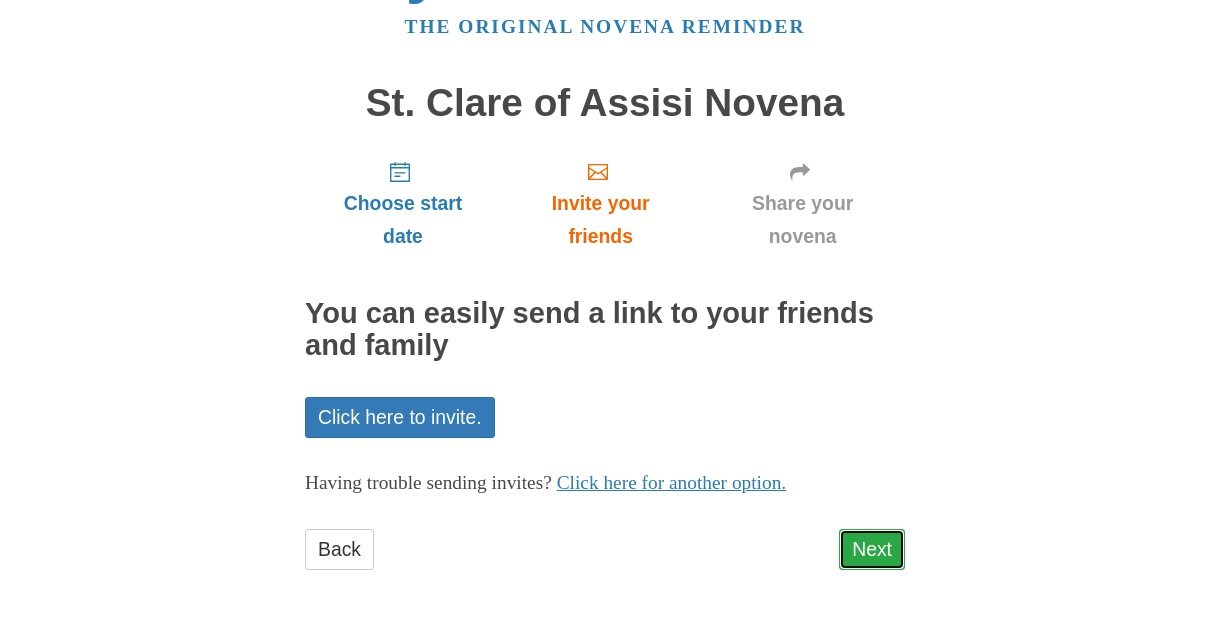 click on "Next" at bounding box center [872, 549] 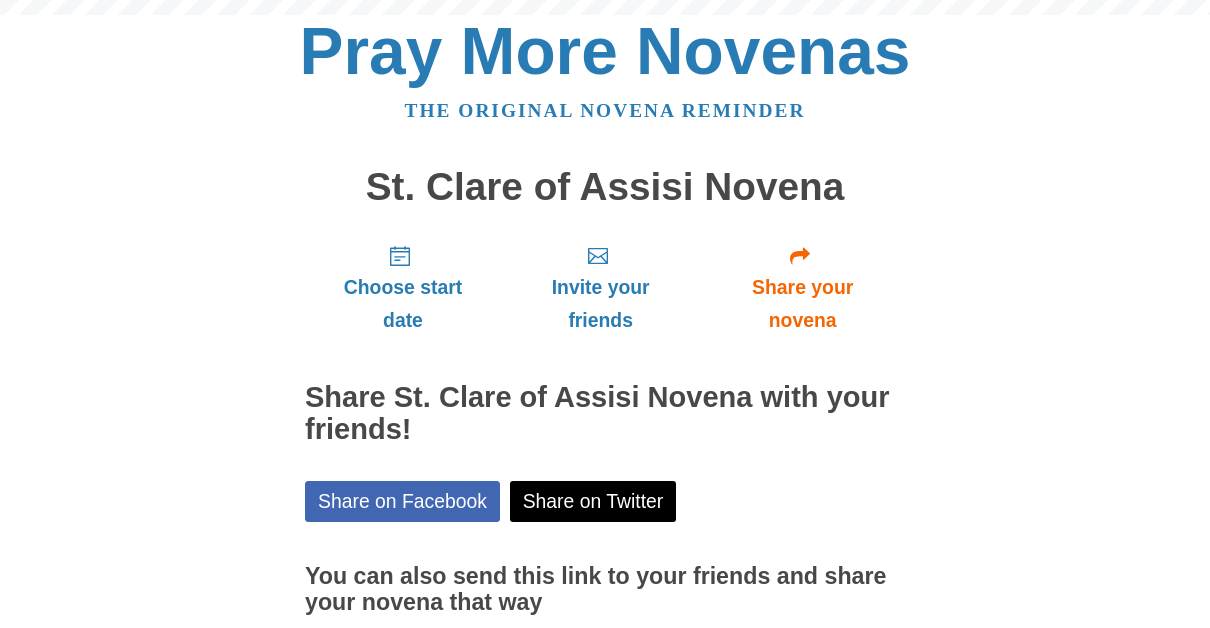 scroll, scrollTop: 0, scrollLeft: 0, axis: both 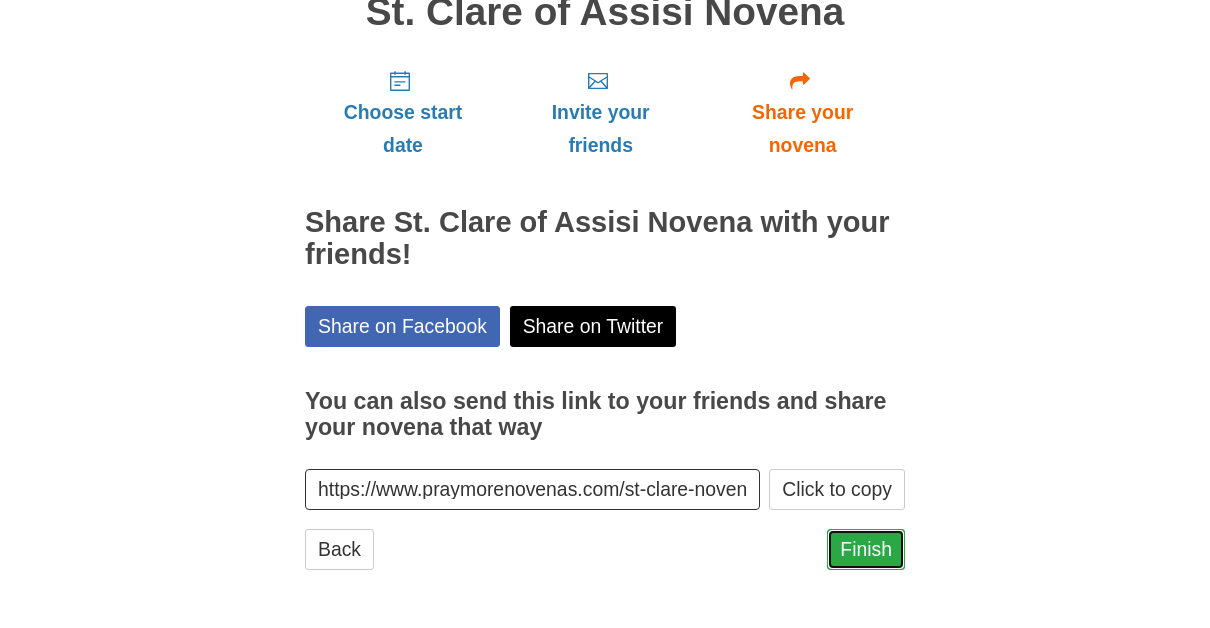 click on "Finish" at bounding box center [866, 549] 